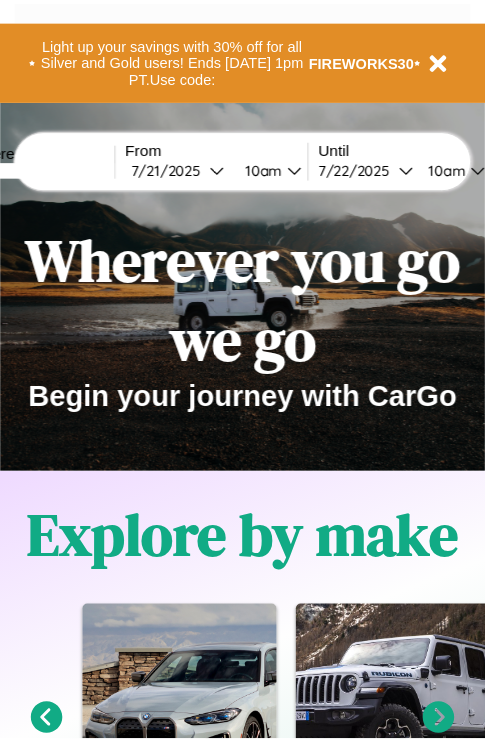 scroll, scrollTop: 0, scrollLeft: 0, axis: both 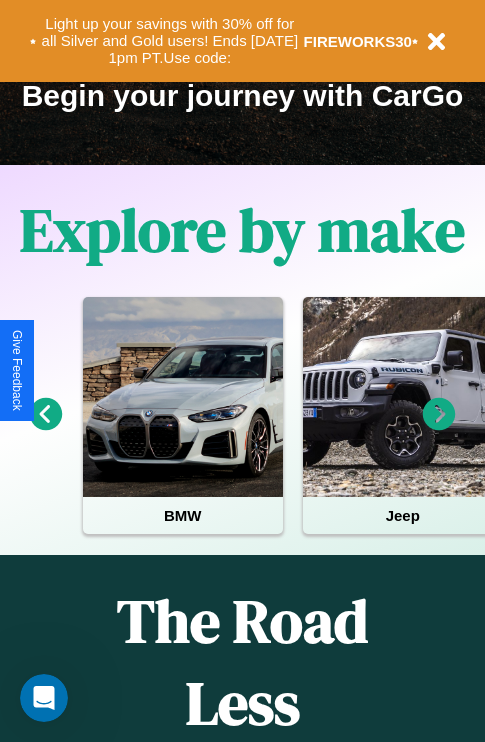 click 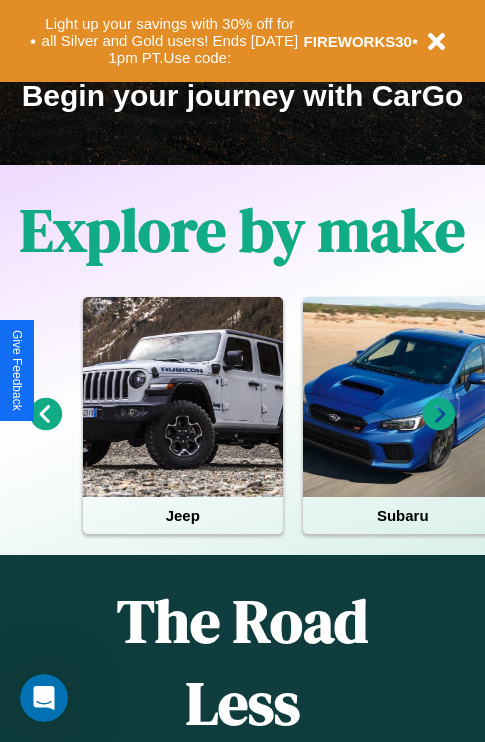 click 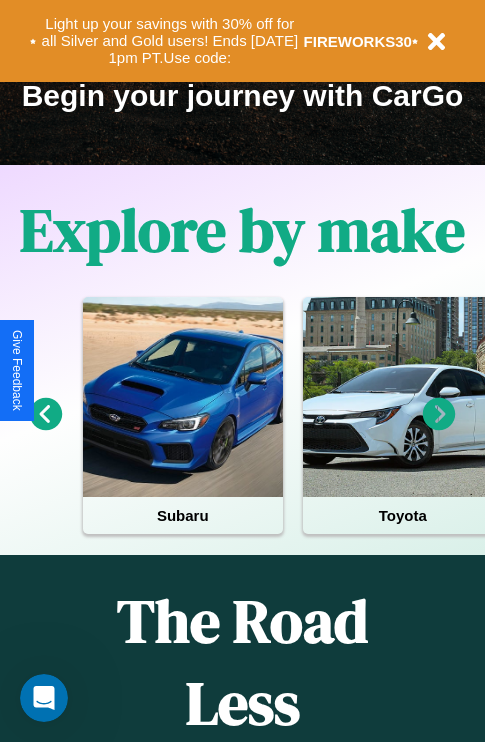 click 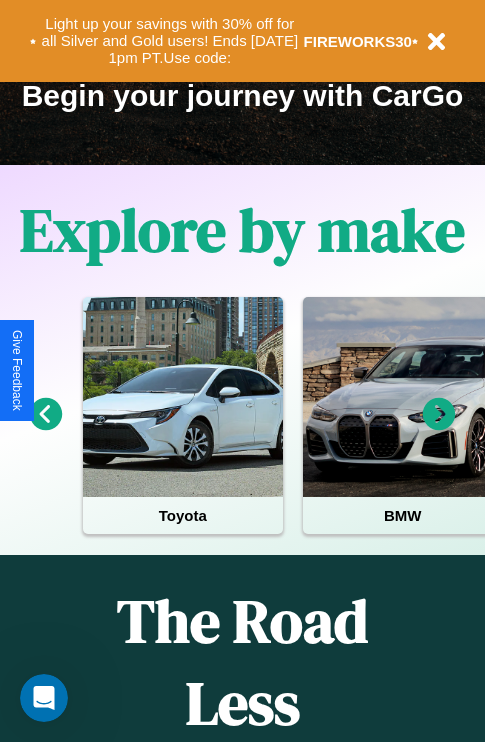 click 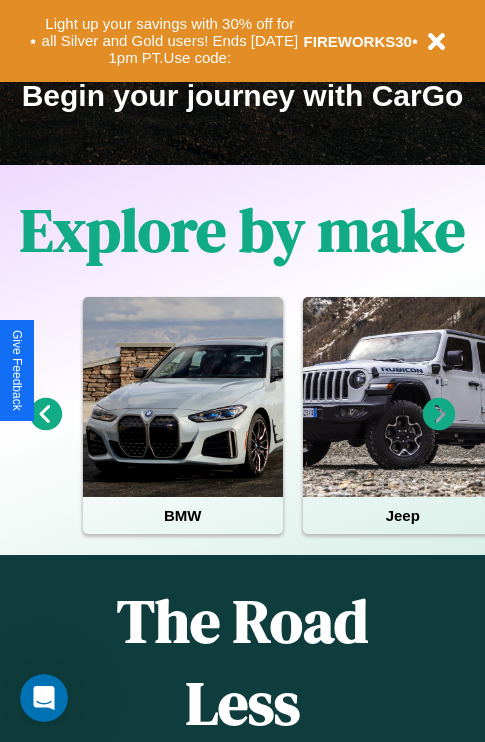 click 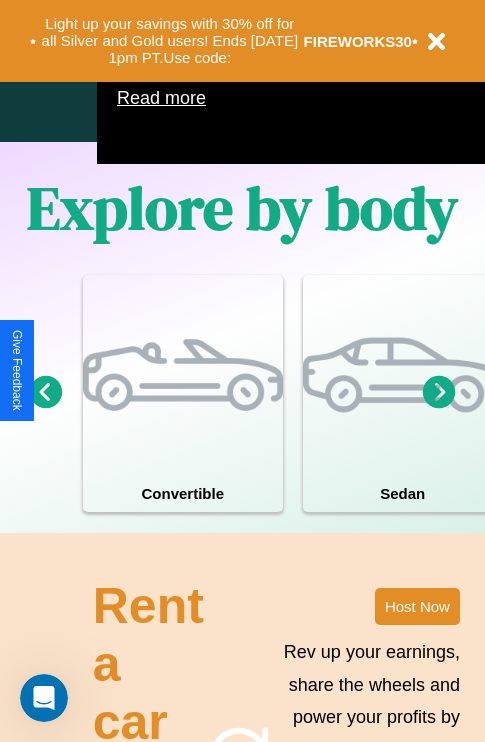 scroll, scrollTop: 1558, scrollLeft: 0, axis: vertical 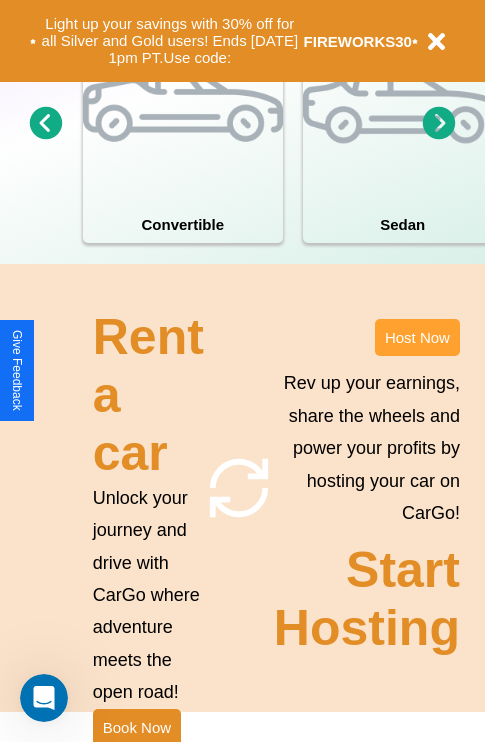 click on "Host Now" at bounding box center [417, 337] 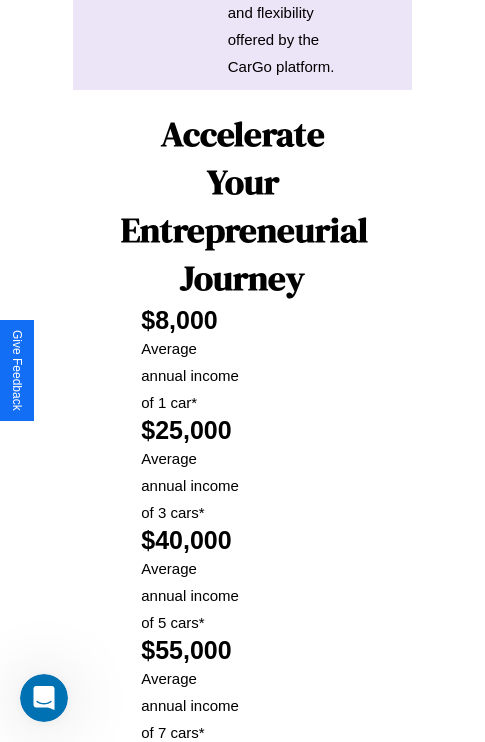 scroll, scrollTop: 3255, scrollLeft: 0, axis: vertical 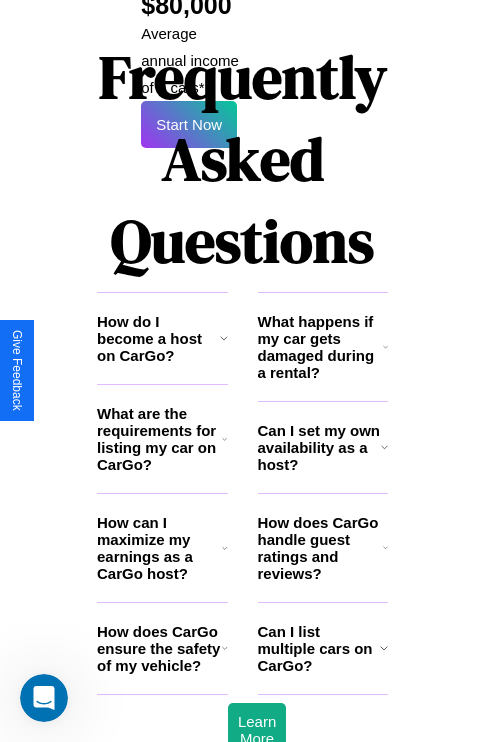 click on "How does CarGo ensure the safety of my vehicle?" at bounding box center [159, 648] 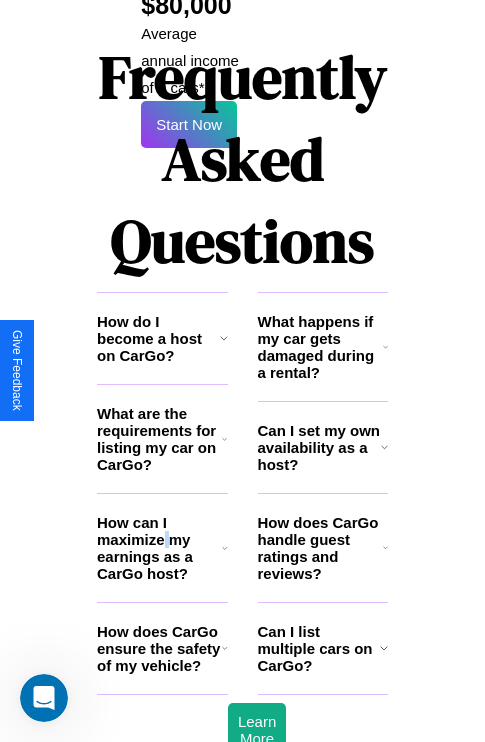 click on "How can I maximize my earnings as a CarGo host?" at bounding box center [159, 548] 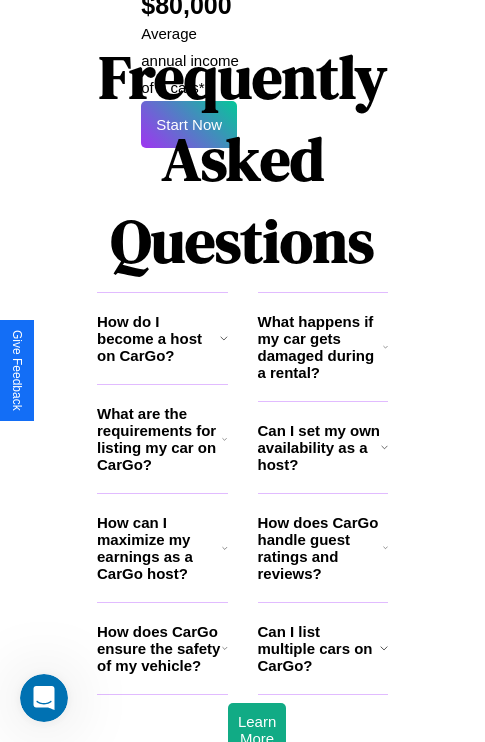 click 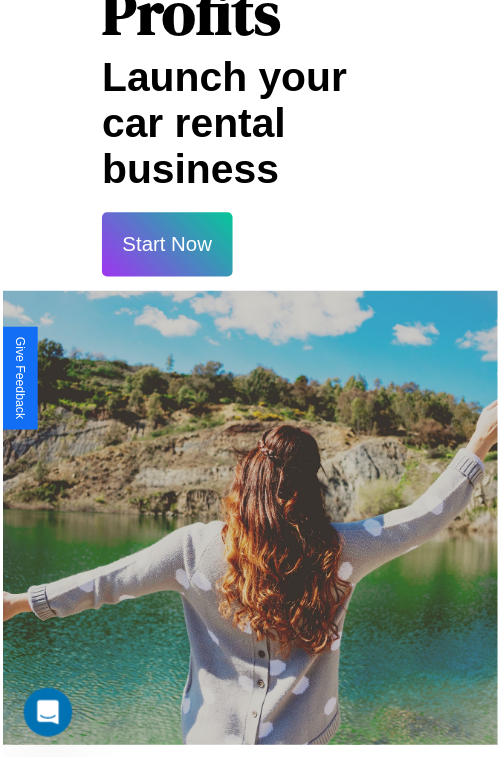 scroll, scrollTop: 35, scrollLeft: 0, axis: vertical 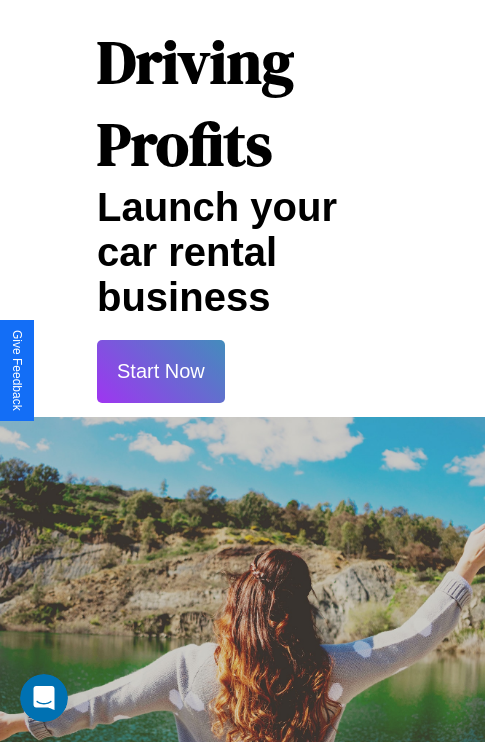 click on "Start Now" at bounding box center [161, 371] 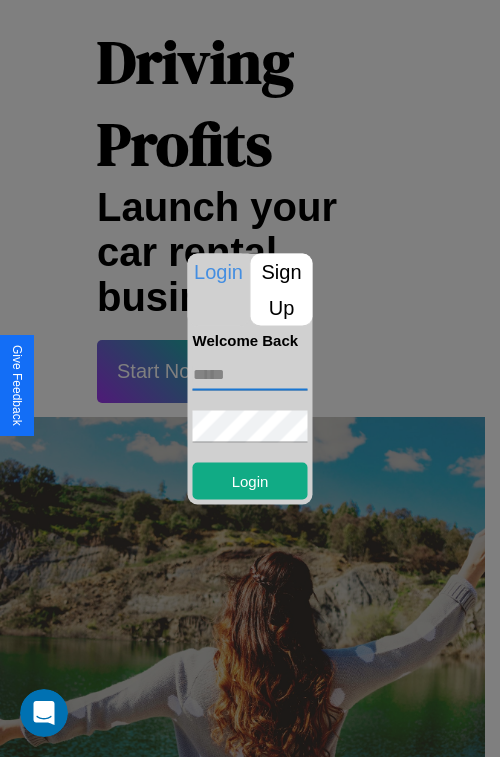 click at bounding box center [250, 374] 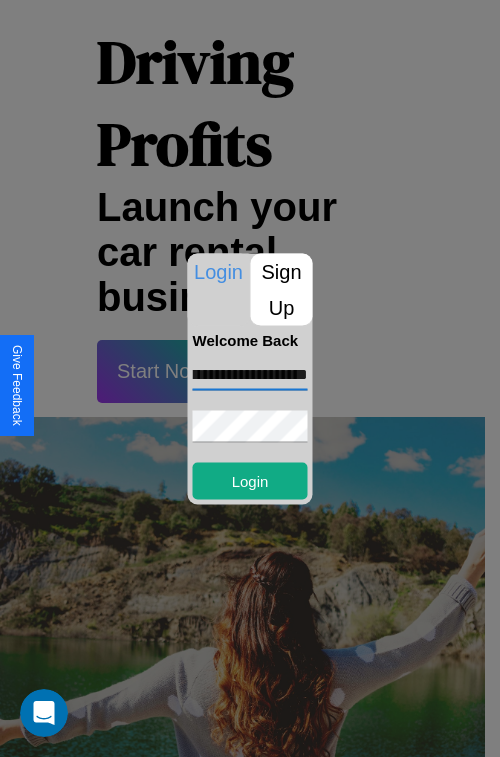 scroll, scrollTop: 0, scrollLeft: 63, axis: horizontal 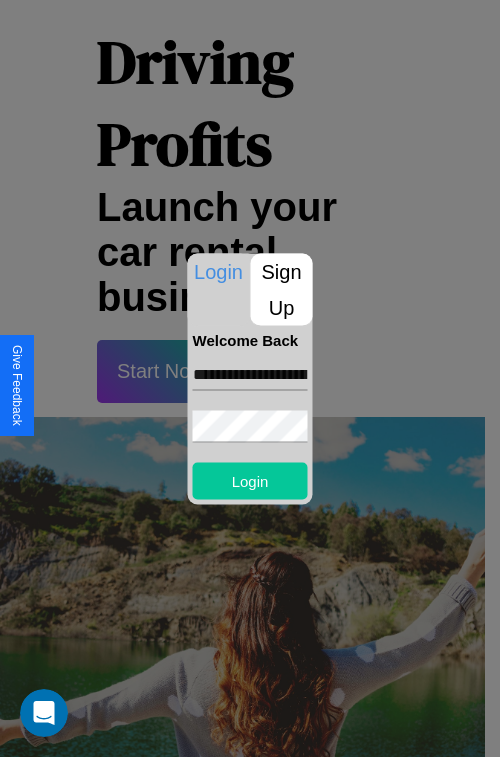 click on "Login" at bounding box center (250, 480) 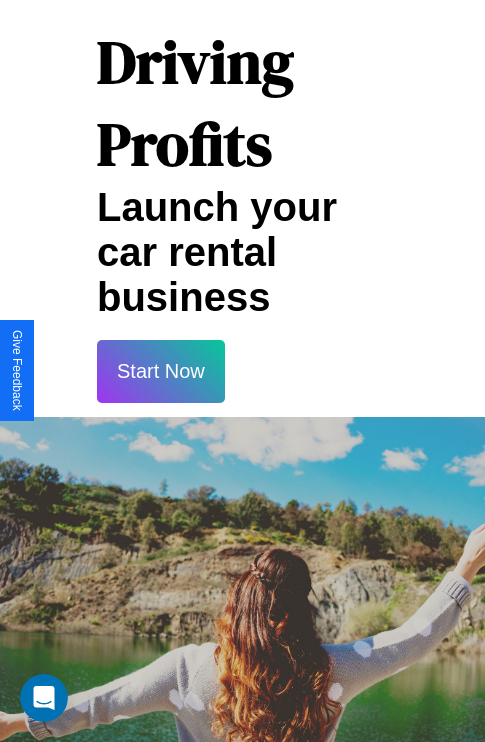 scroll, scrollTop: 37, scrollLeft: 0, axis: vertical 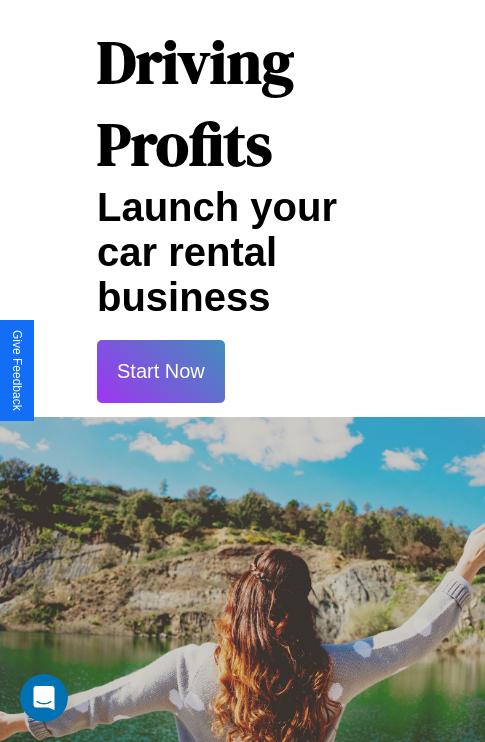 click on "Start Now" at bounding box center (161, 371) 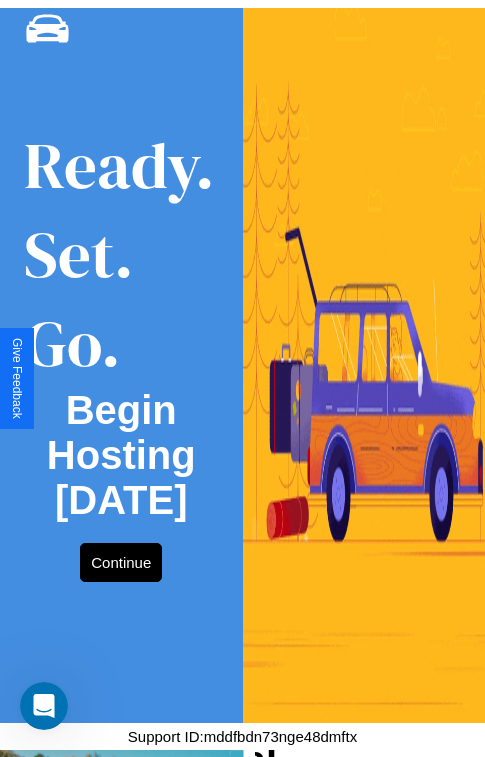 scroll, scrollTop: 0, scrollLeft: 0, axis: both 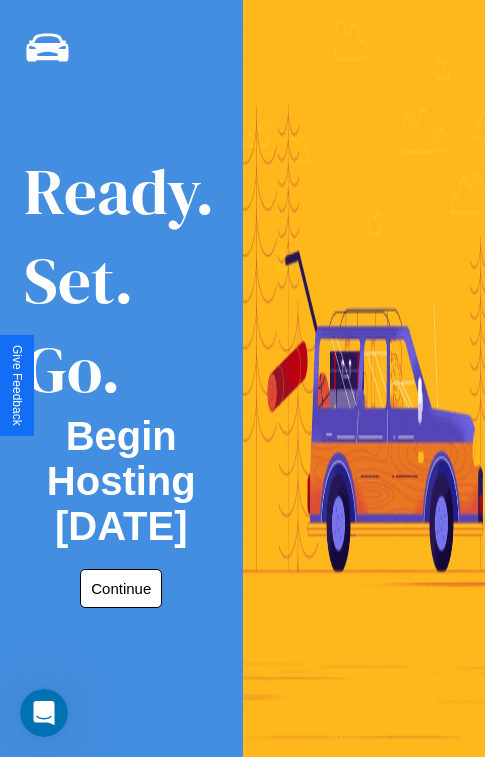 click on "Continue" at bounding box center (121, 588) 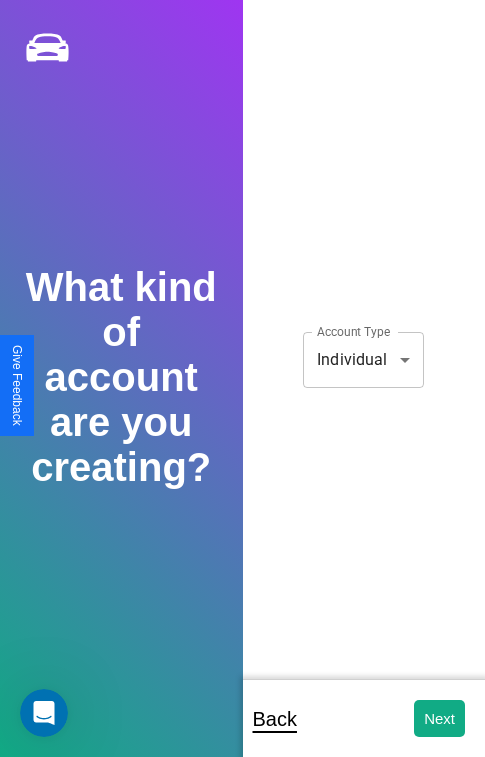 click on "**********" at bounding box center [242, 392] 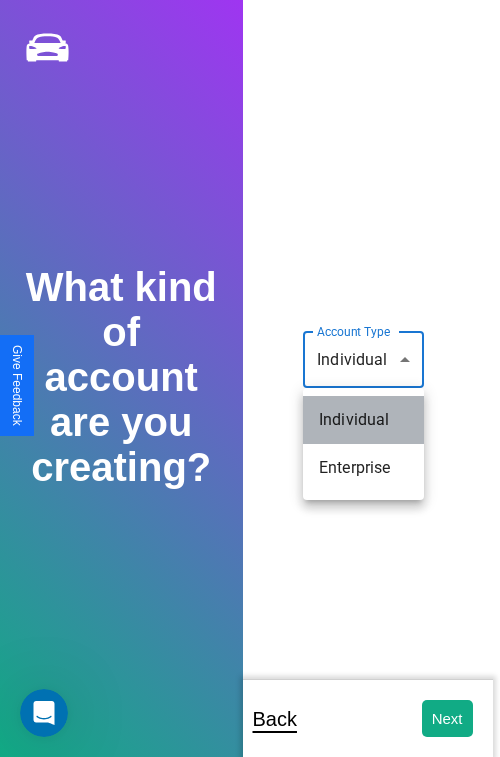 click on "Individual" at bounding box center (363, 420) 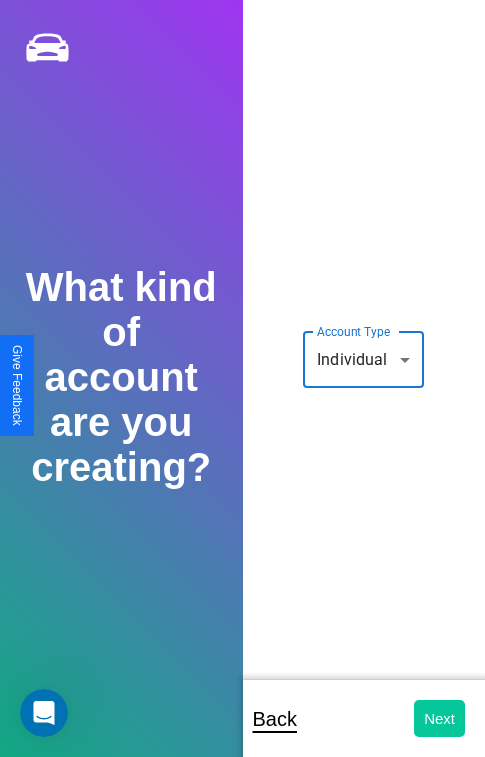 click on "Next" at bounding box center [439, 718] 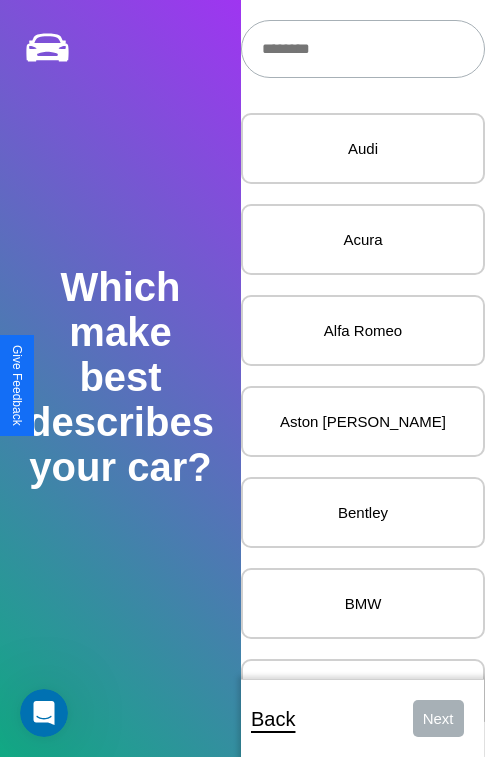 scroll, scrollTop: 24, scrollLeft: 0, axis: vertical 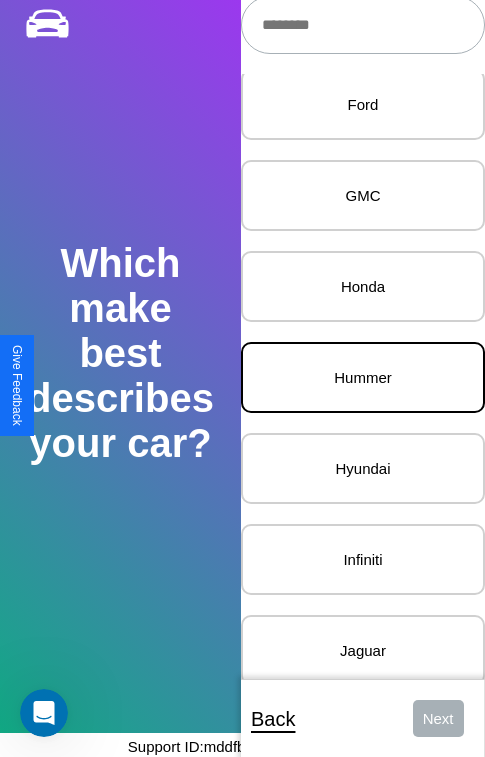 click on "Hummer" at bounding box center [363, 377] 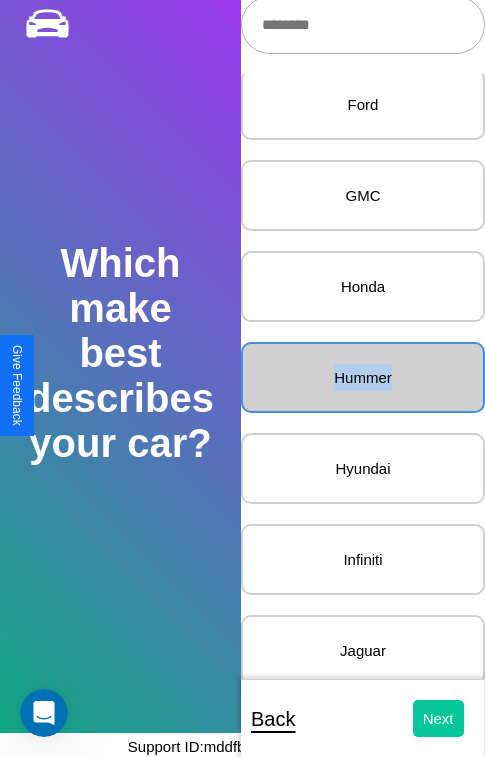 click on "Next" at bounding box center (438, 718) 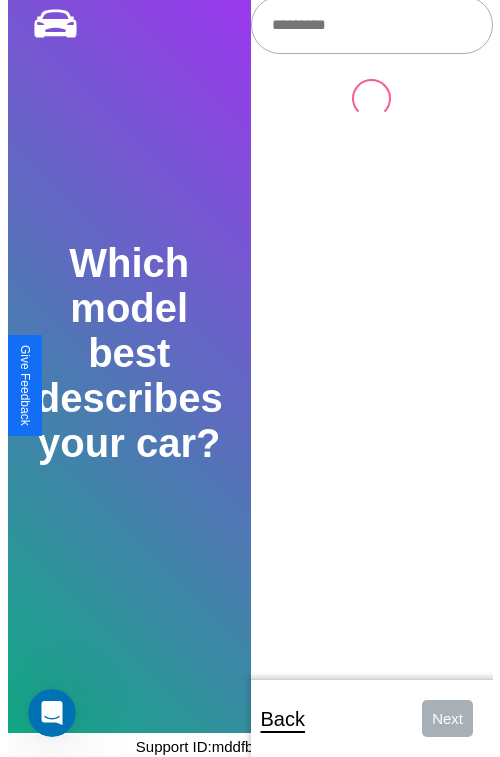 scroll, scrollTop: 0, scrollLeft: 0, axis: both 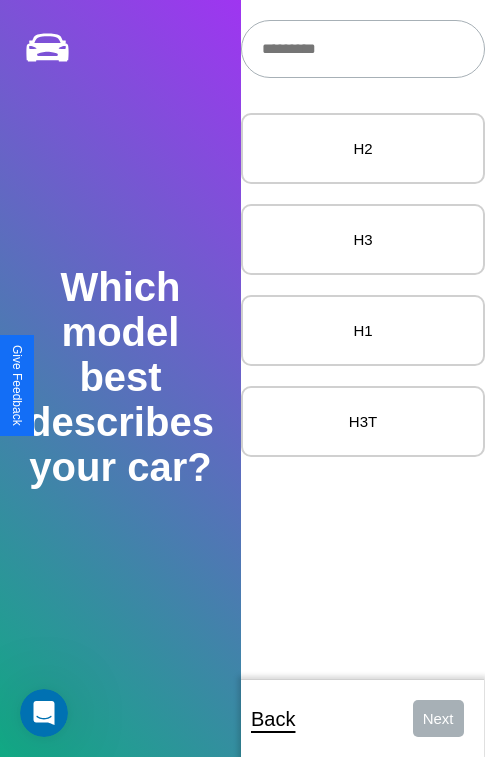 click at bounding box center [363, 49] 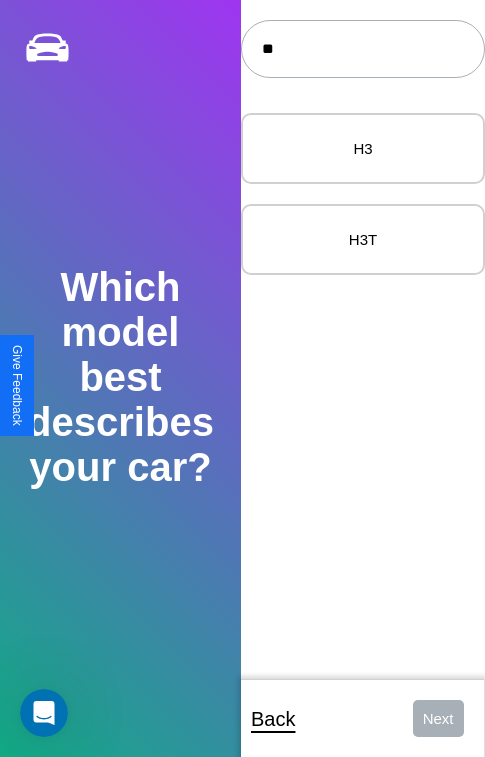 type on "**" 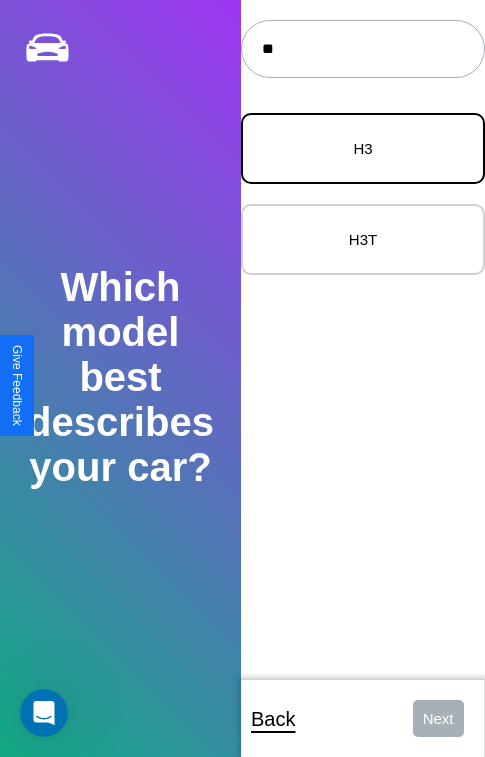 click on "H3" at bounding box center [363, 148] 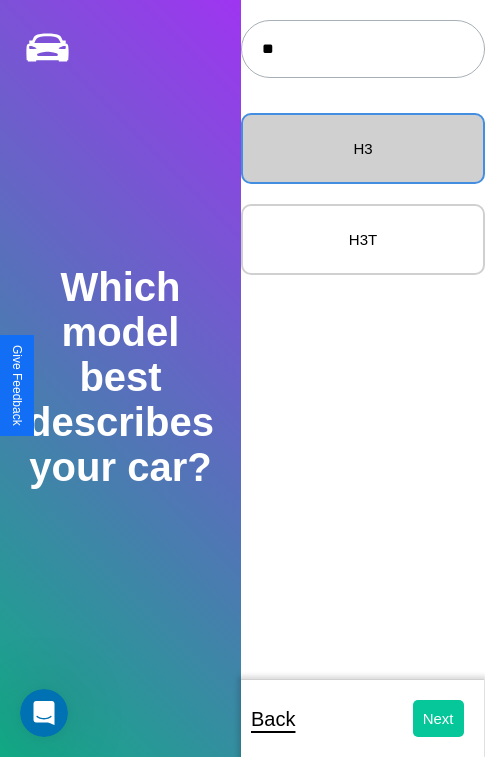 click on "Next" at bounding box center [438, 718] 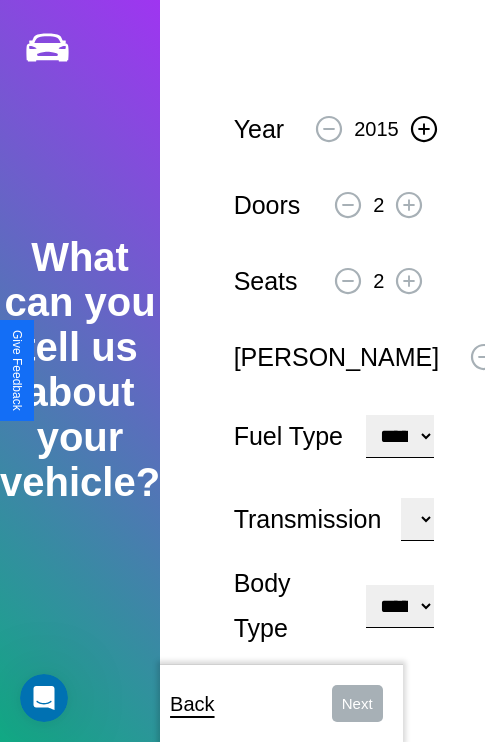 click 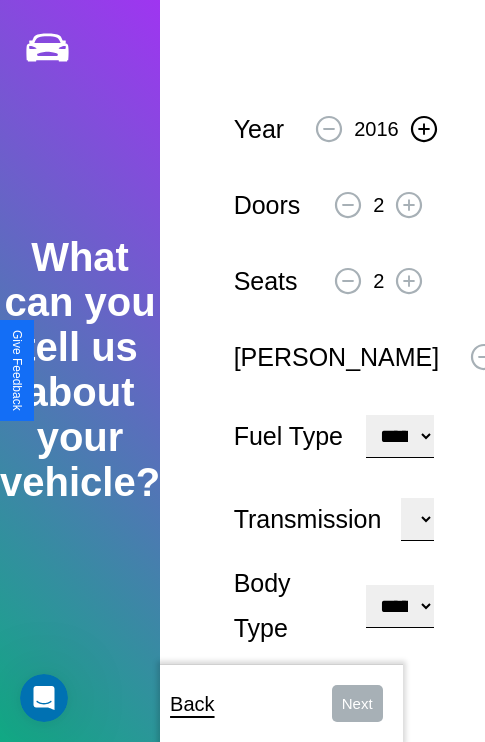 click 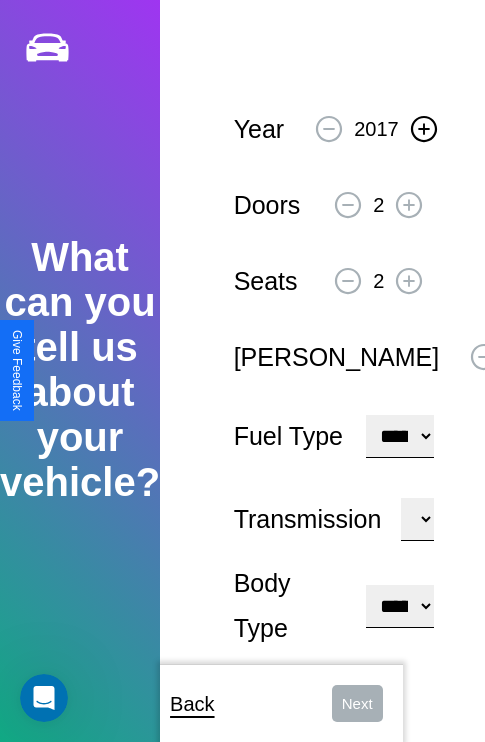 click 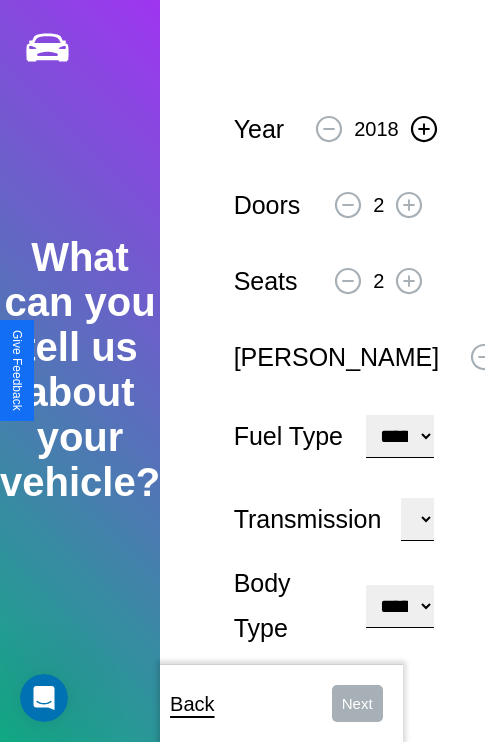 click 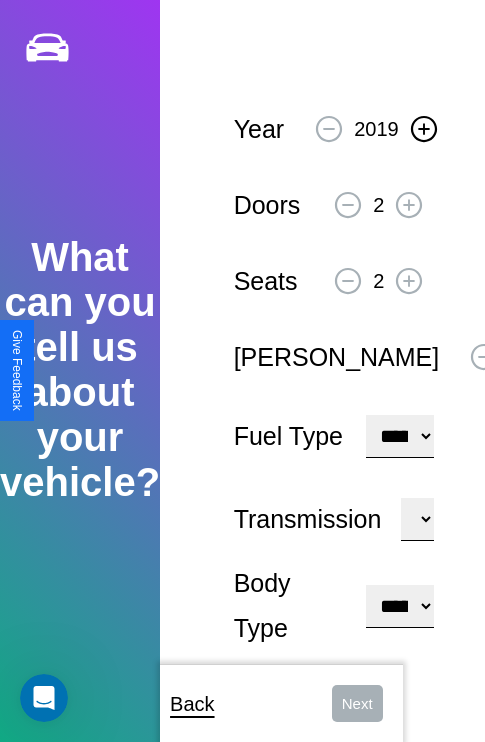 click 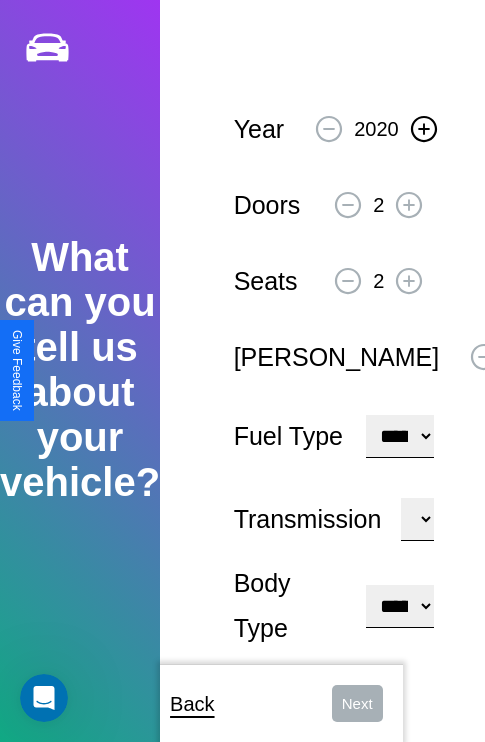 click 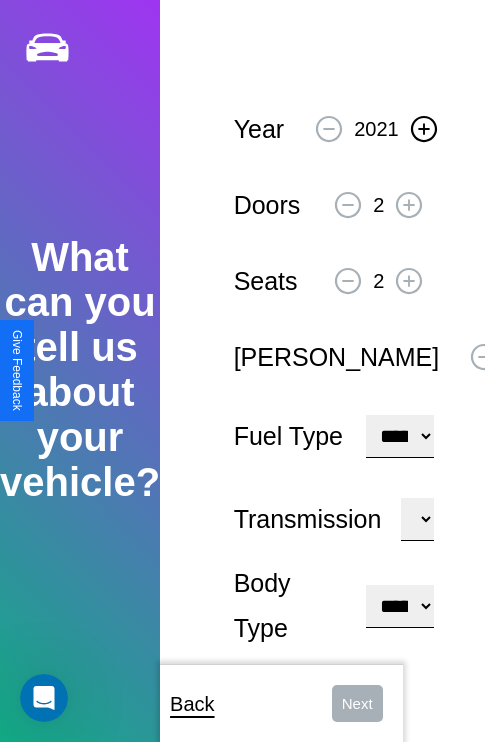 click 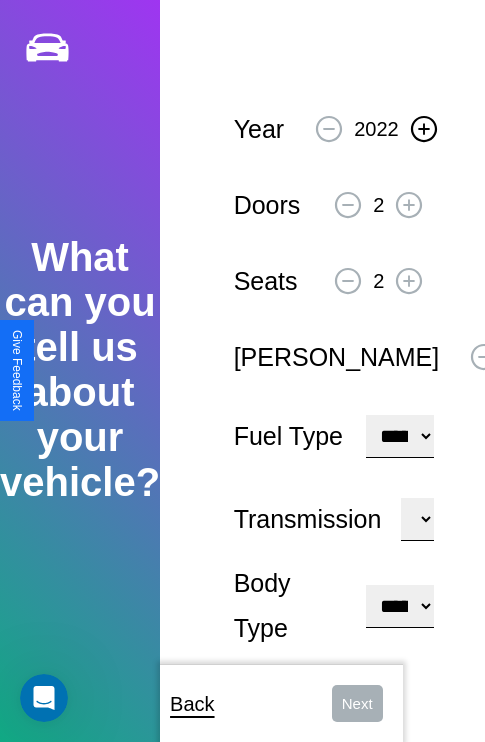 click 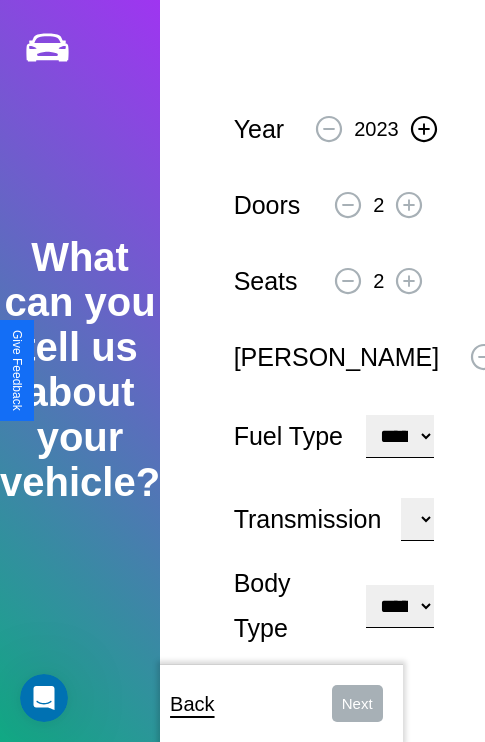 click 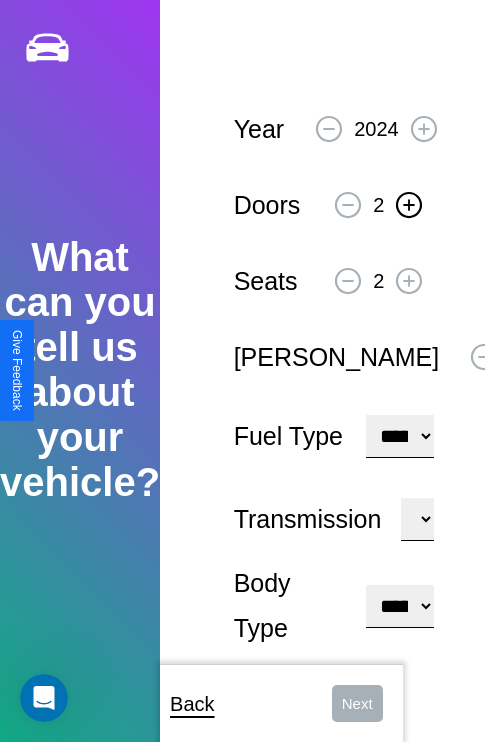 click 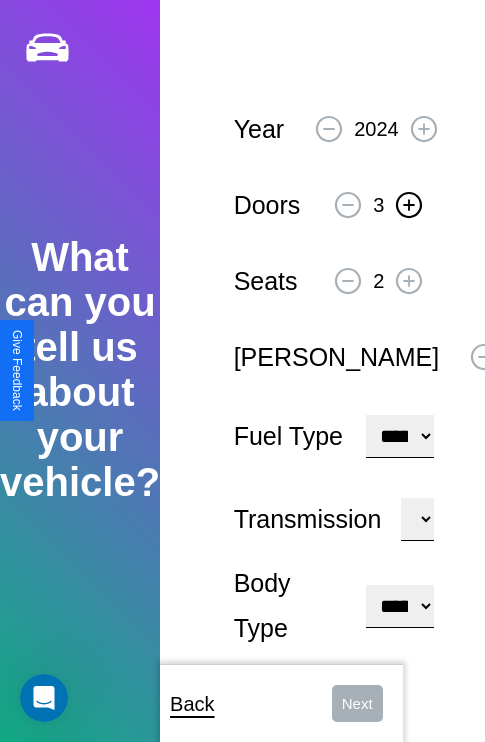 click 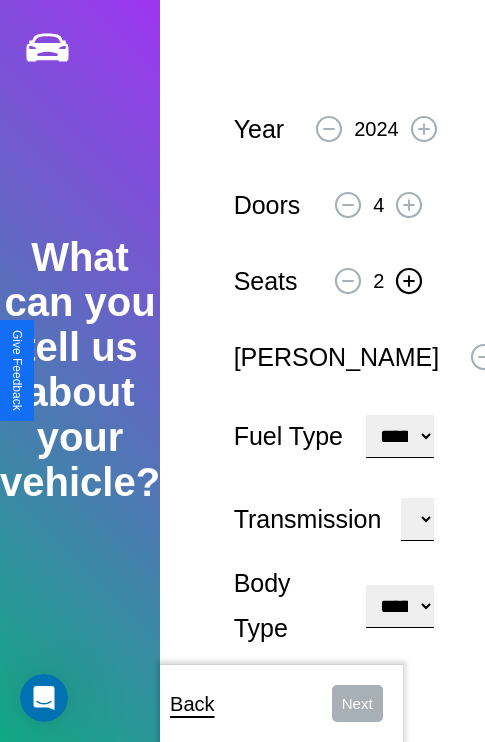 click 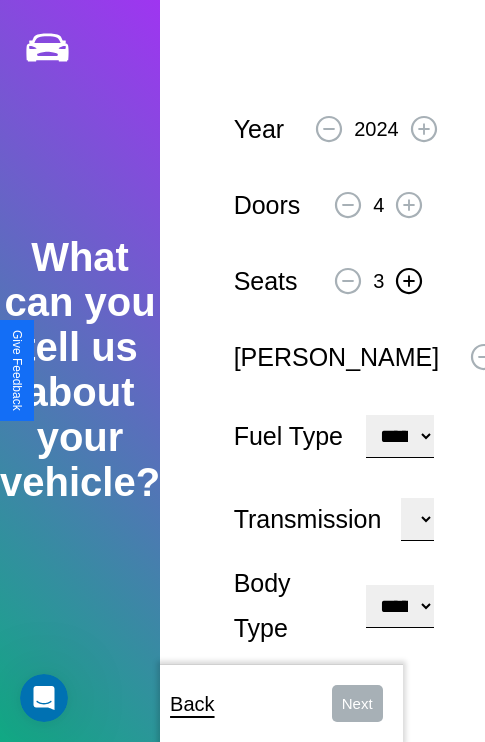 click 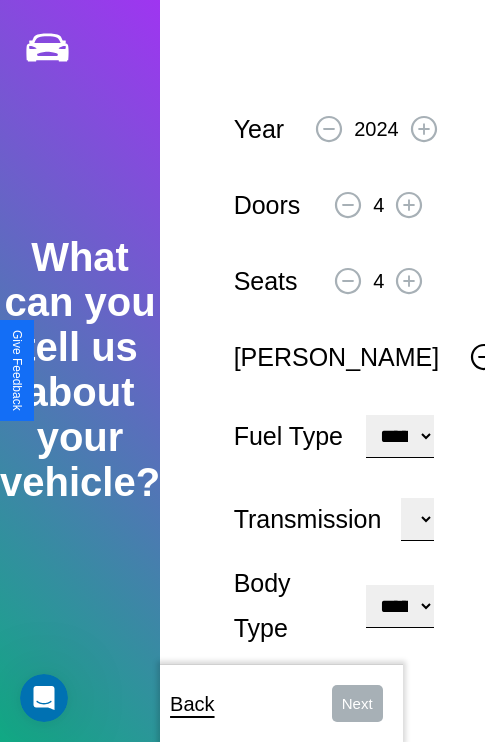 click 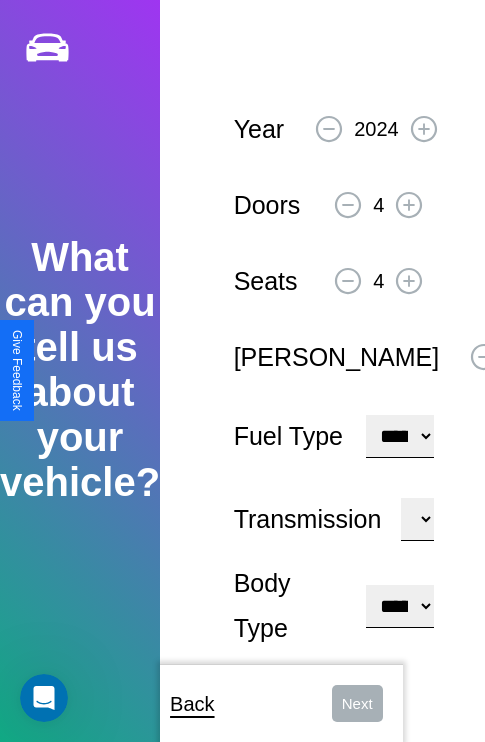 select on "***" 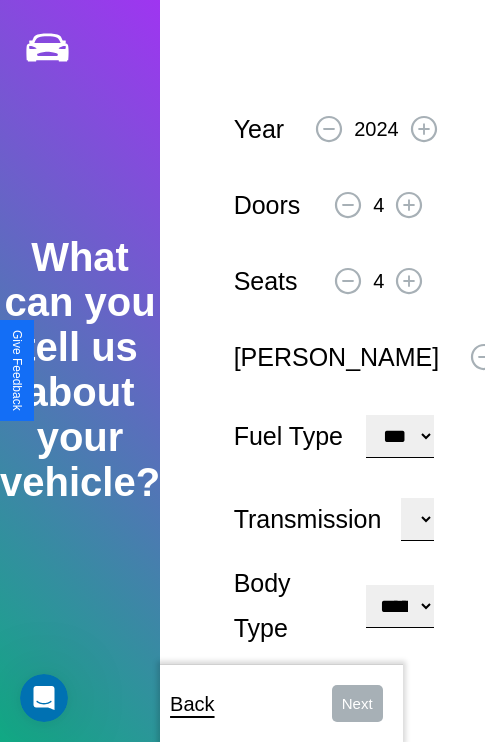 click on "****** ********* ******" at bounding box center (417, 519) 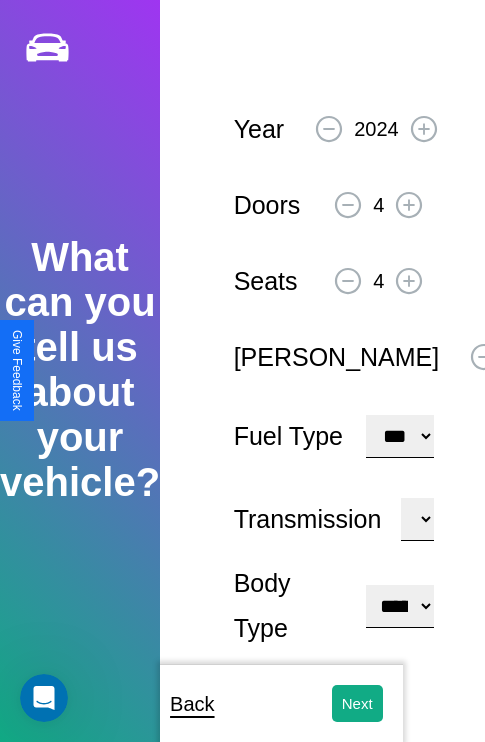 click on "**********" at bounding box center (400, 606) 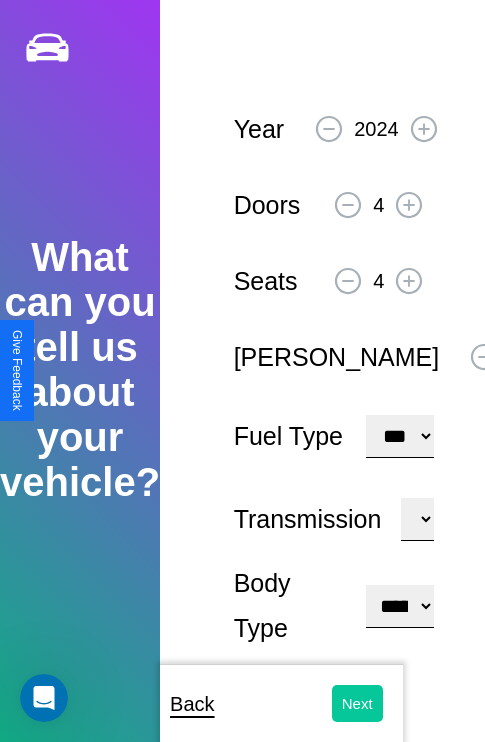 click on "Next" at bounding box center (357, 703) 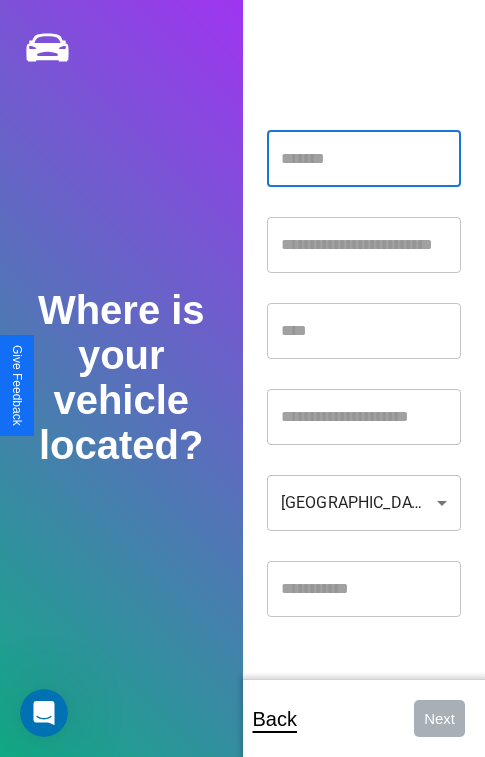 click at bounding box center [364, 159] 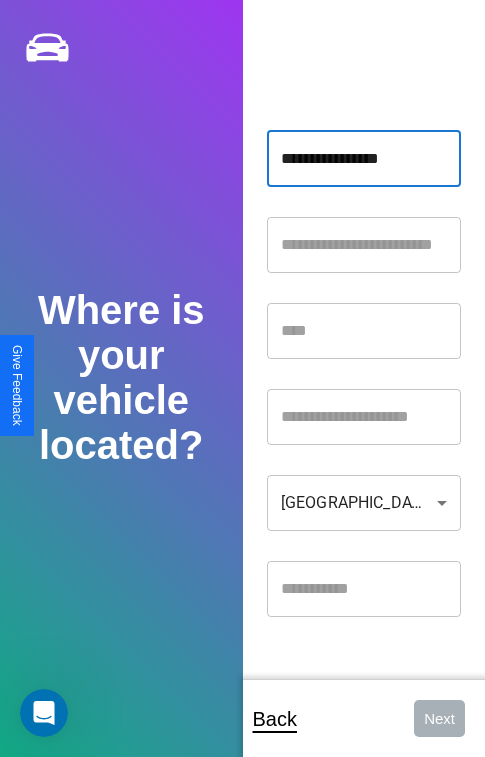 type on "**********" 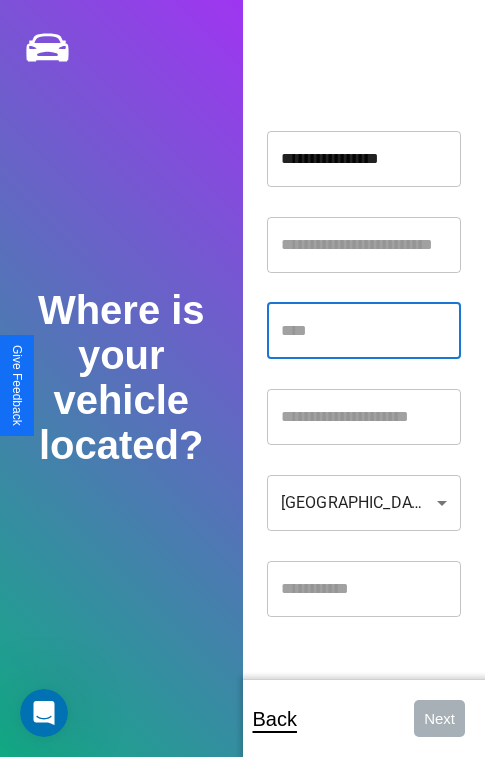 click at bounding box center [364, 331] 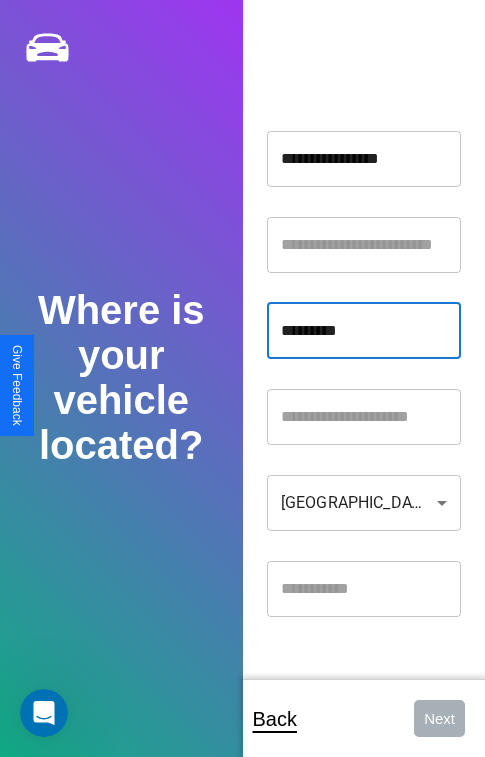 type on "*********" 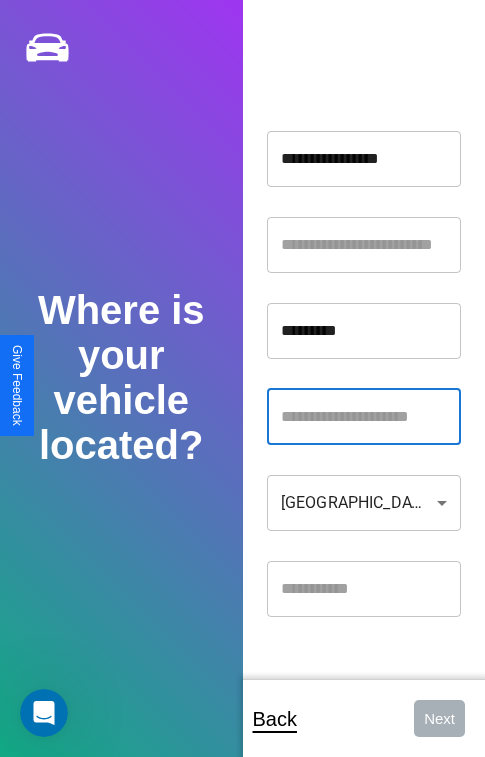 click at bounding box center [364, 417] 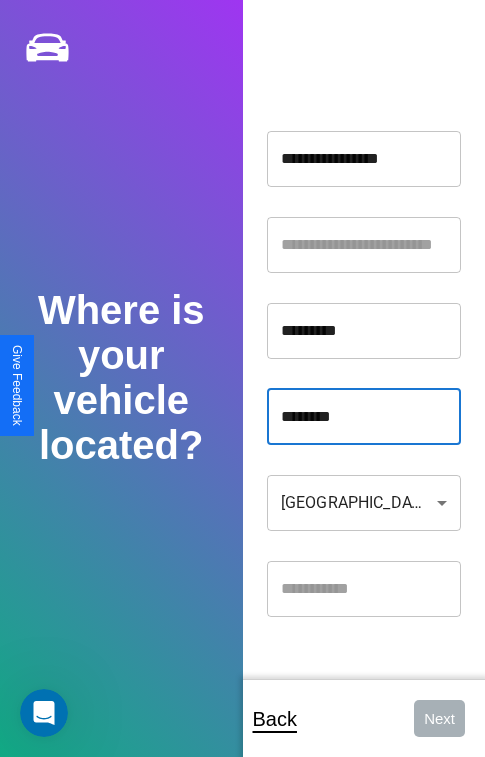 type on "********" 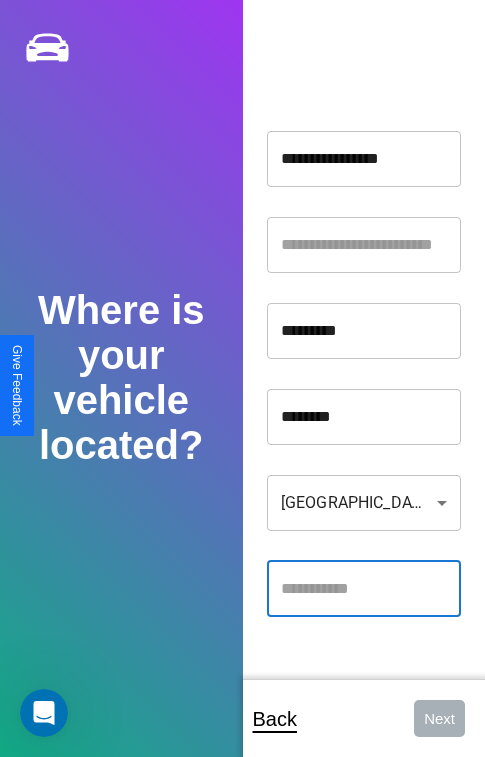 click at bounding box center (364, 589) 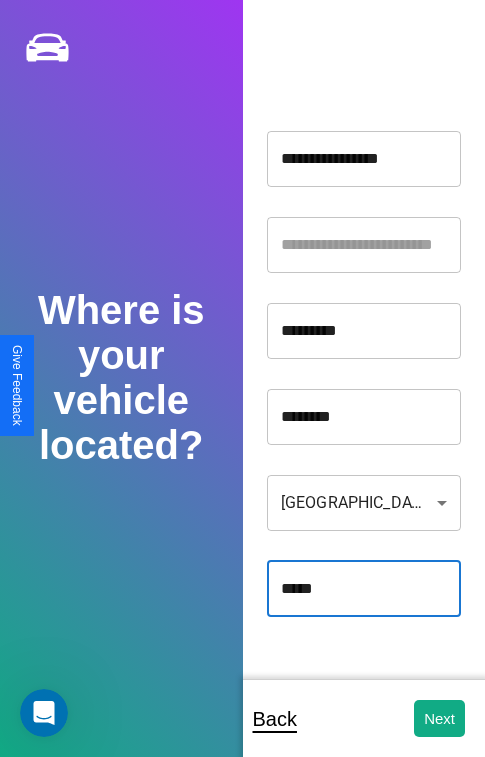 type on "*****" 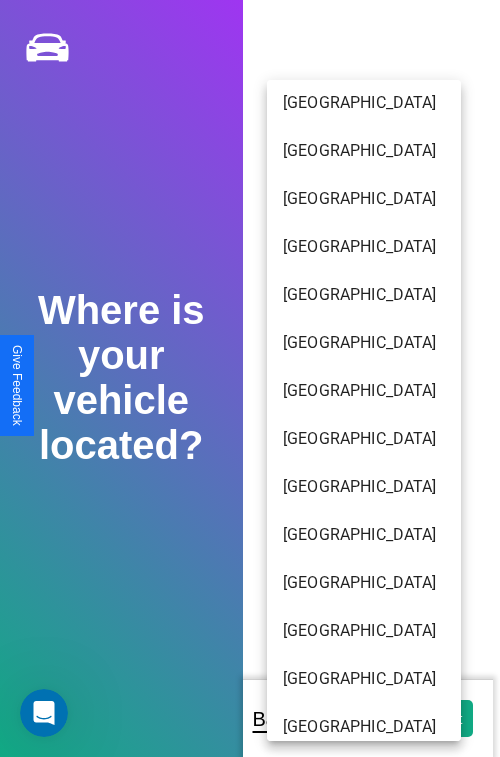 click on "[GEOGRAPHIC_DATA]" at bounding box center [364, 103] 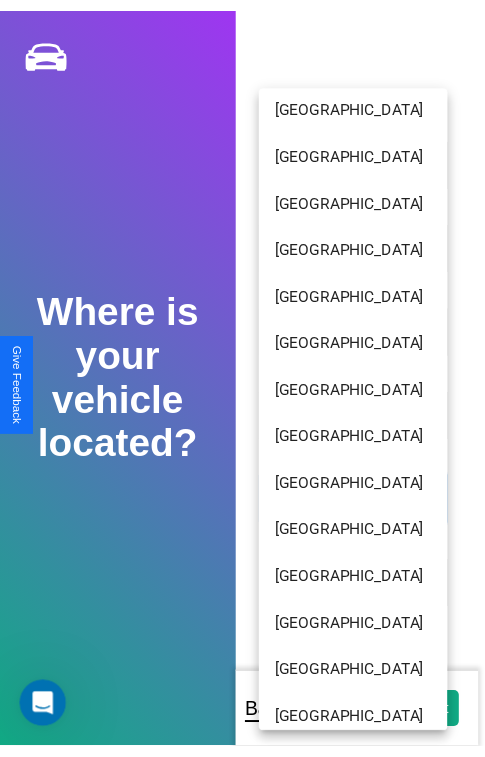 scroll, scrollTop: 56, scrollLeft: 0, axis: vertical 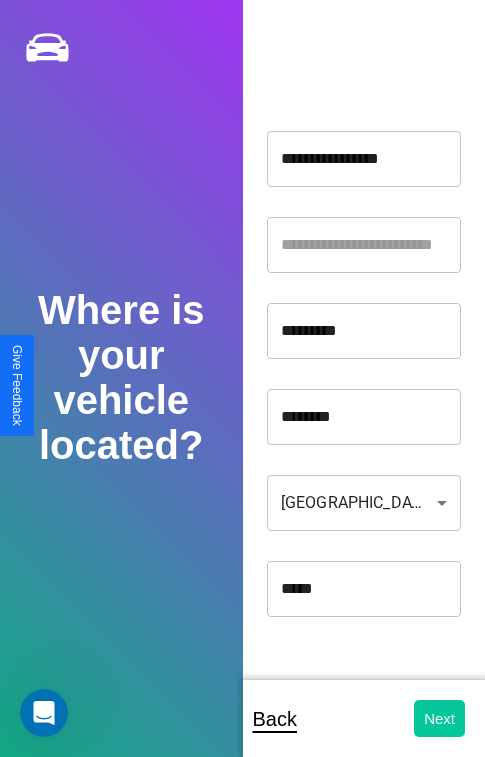 click on "Next" at bounding box center (439, 718) 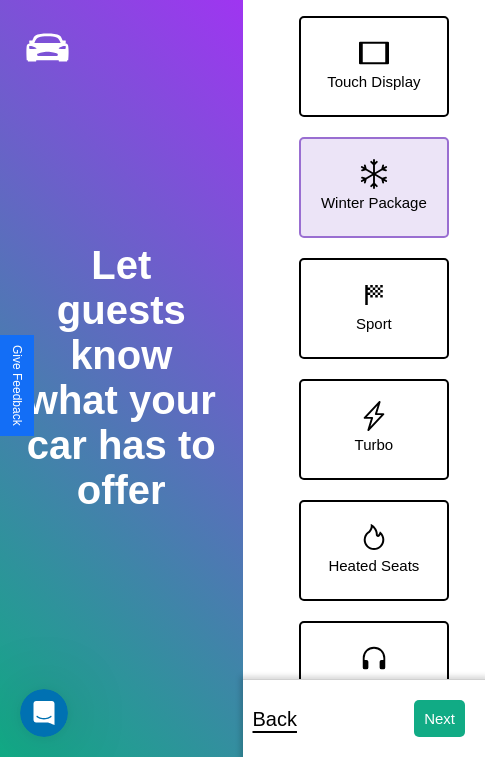 click 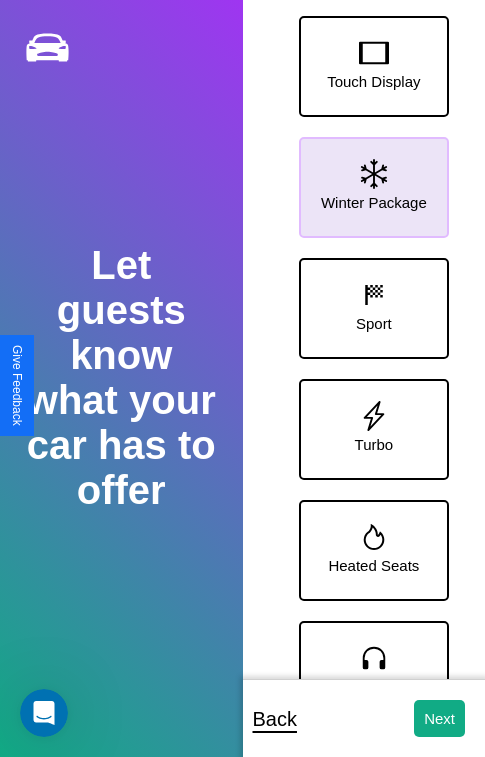 click 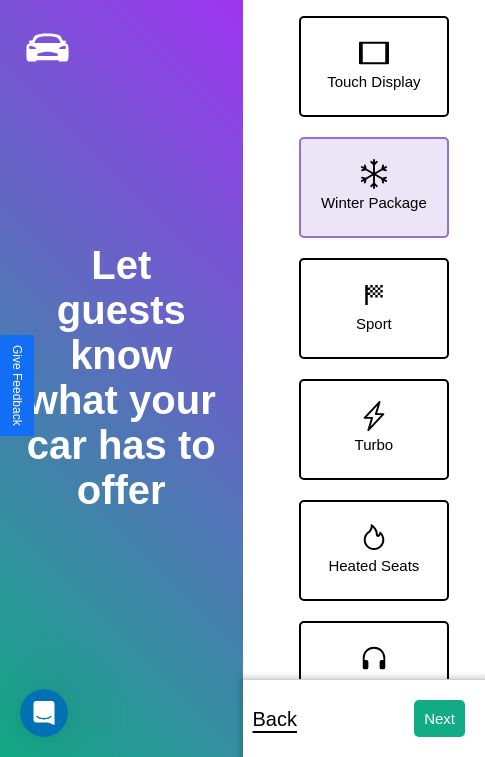 click 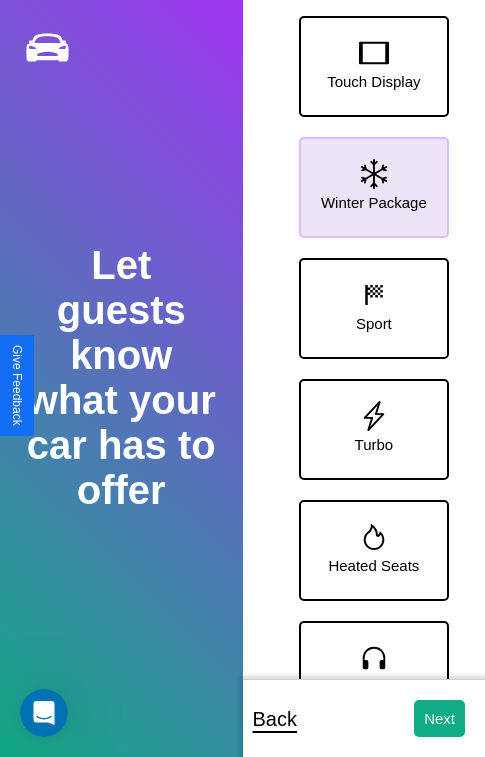 click 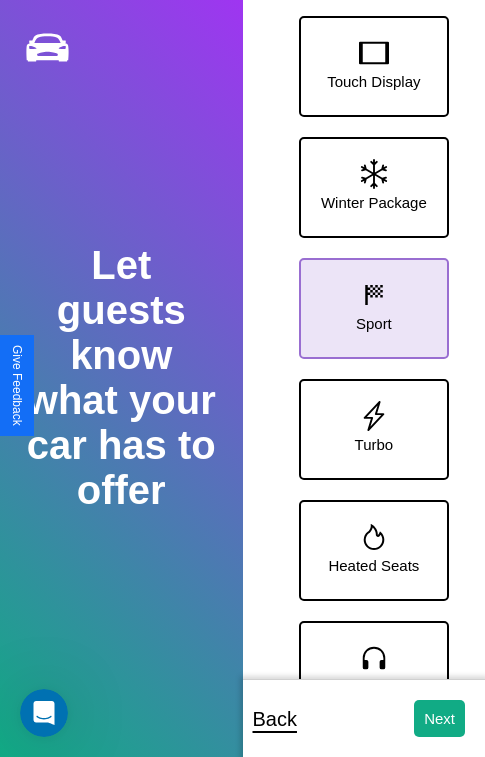 click 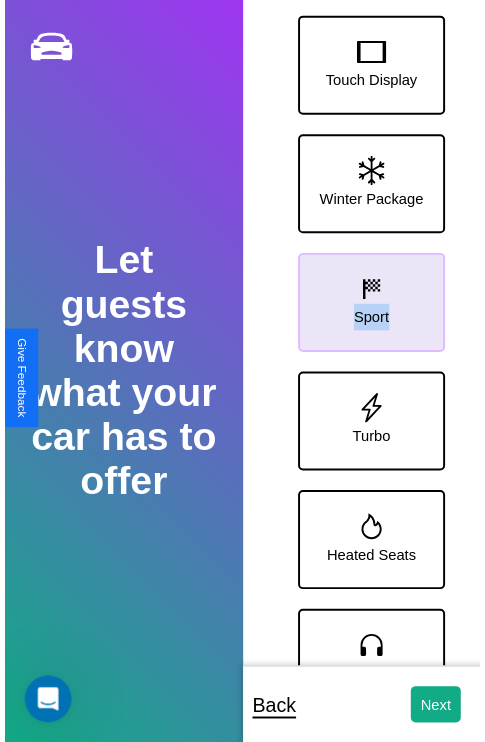 scroll, scrollTop: 370, scrollLeft: 0, axis: vertical 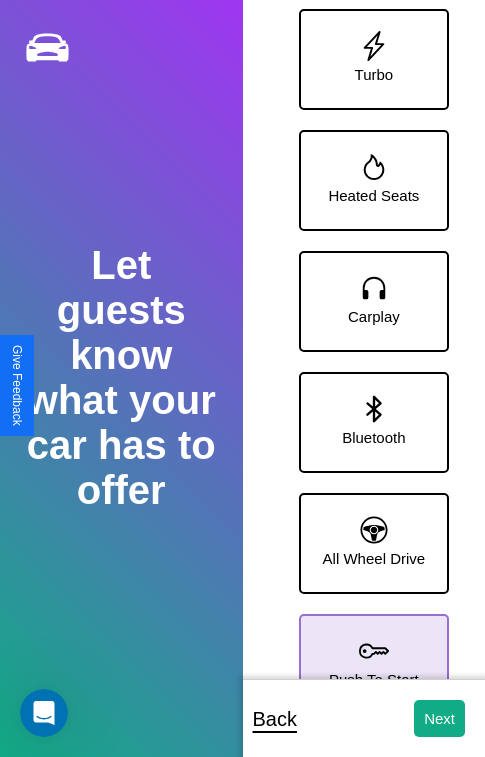 click 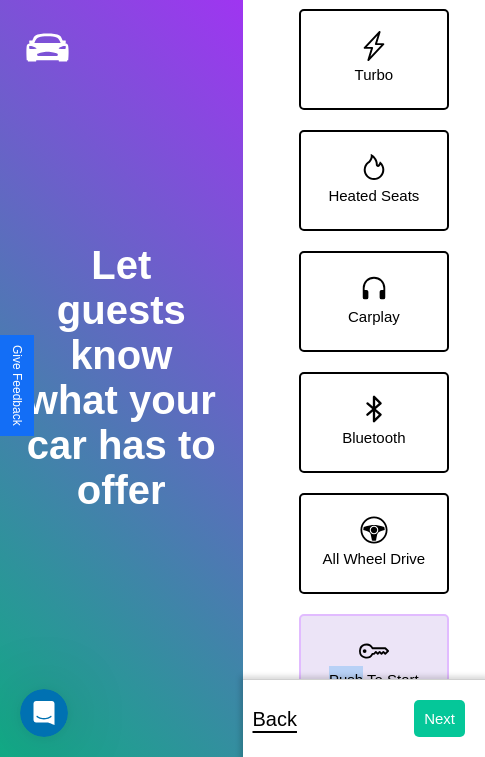 click on "Next" at bounding box center (439, 718) 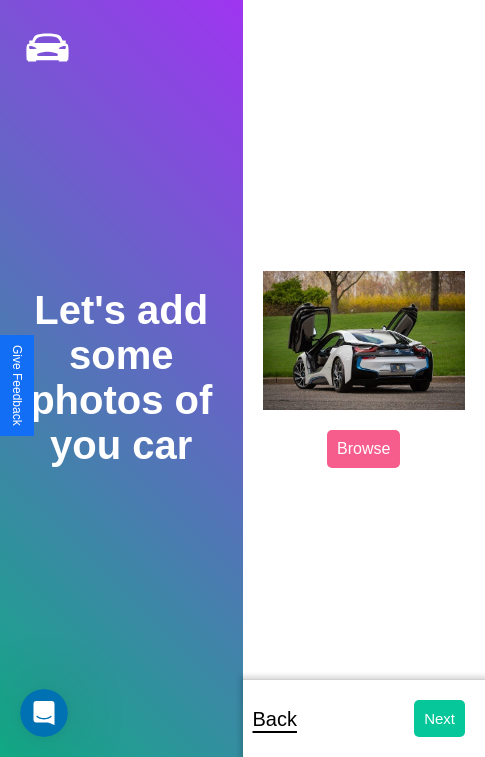click on "Next" at bounding box center (439, 718) 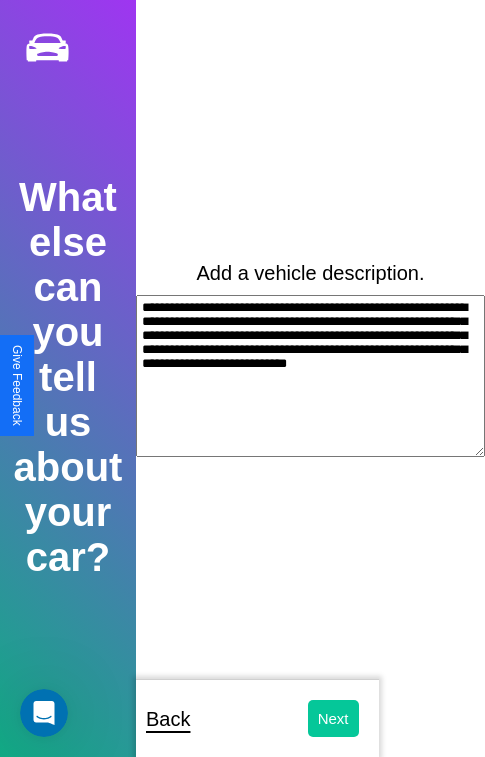 type on "**********" 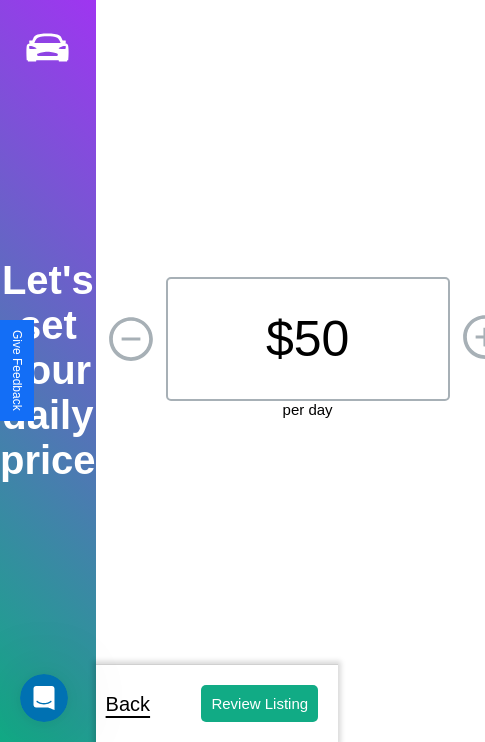 click on "$ 50" at bounding box center (308, 339) 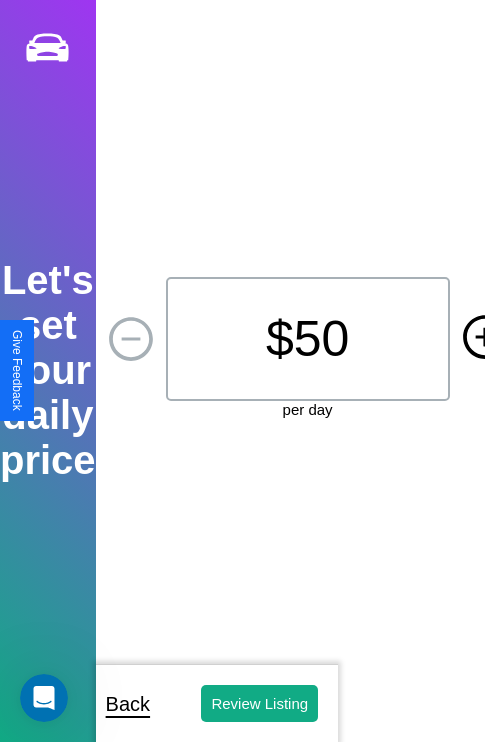 click 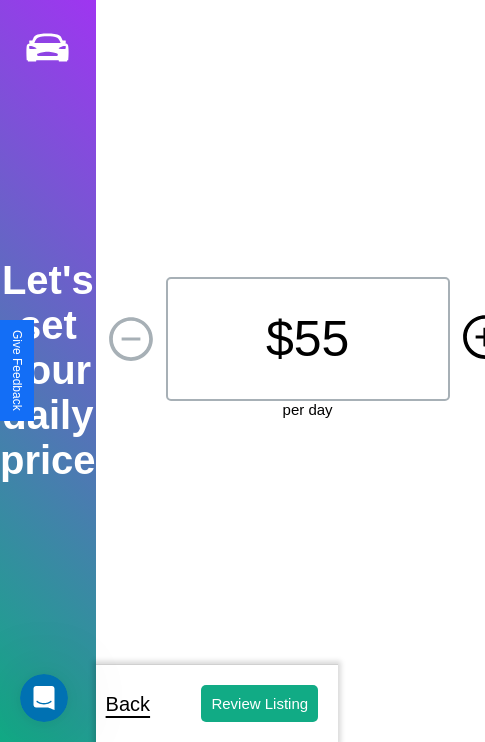 click 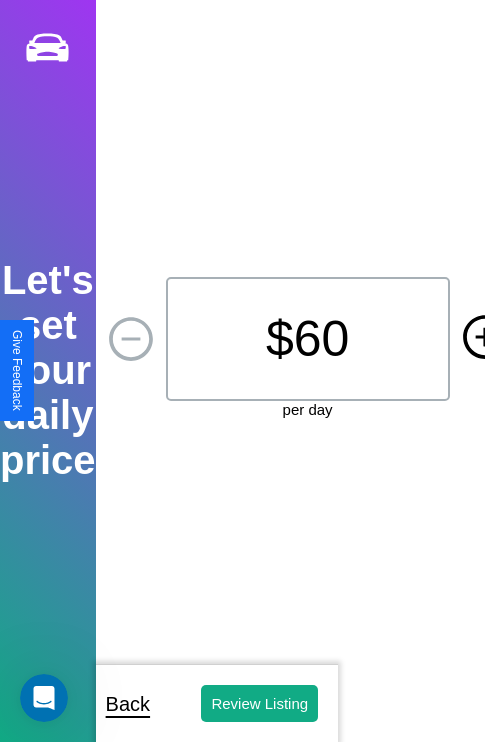 click 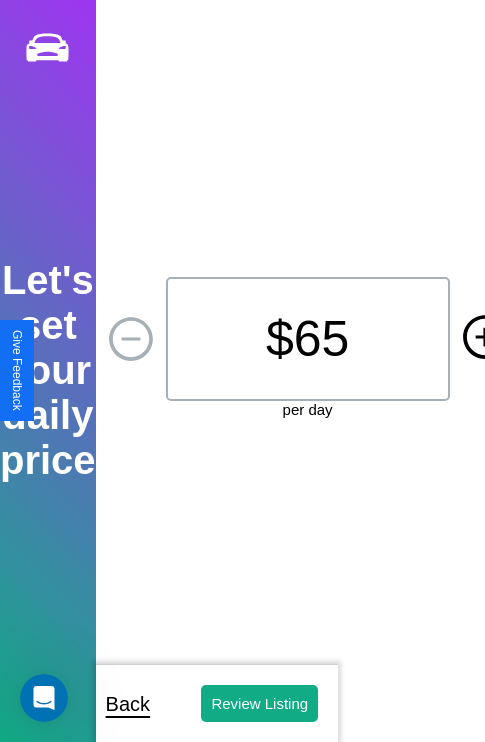 click 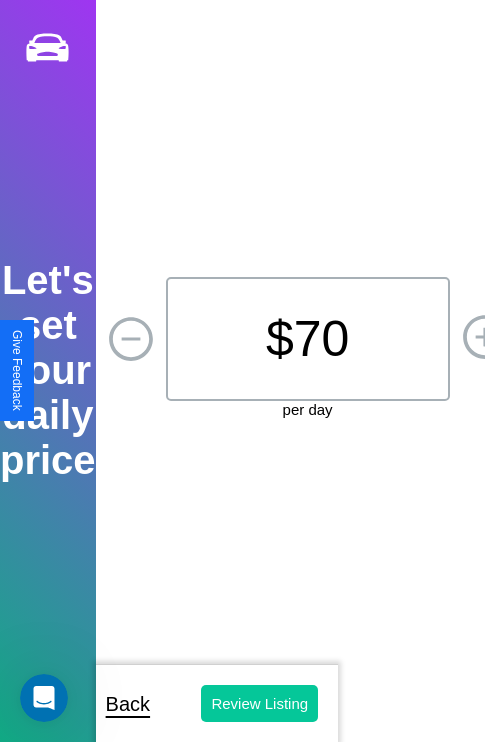 click on "Review Listing" at bounding box center (259, 703) 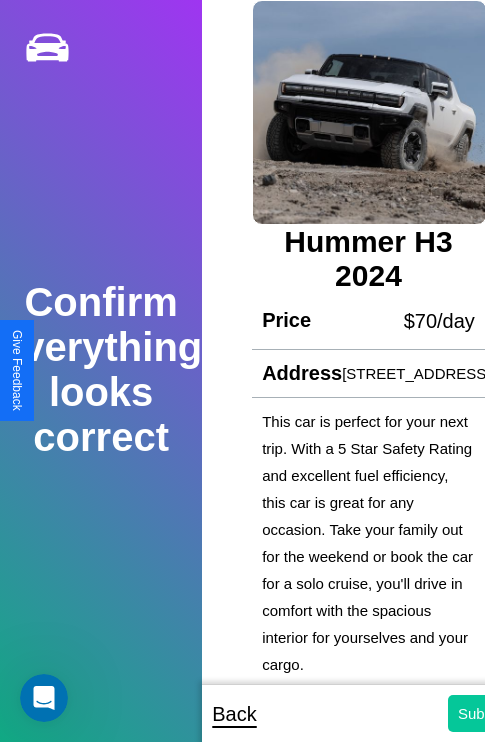 click on "Submit" at bounding box center (481, 713) 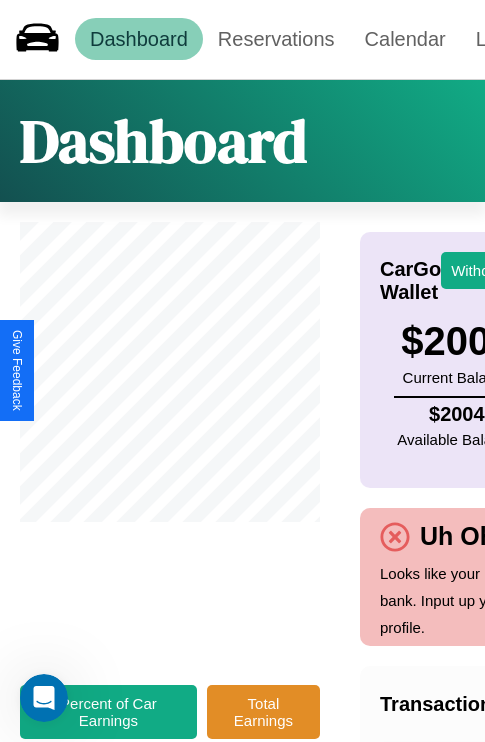 scroll, scrollTop: 0, scrollLeft: 232, axis: horizontal 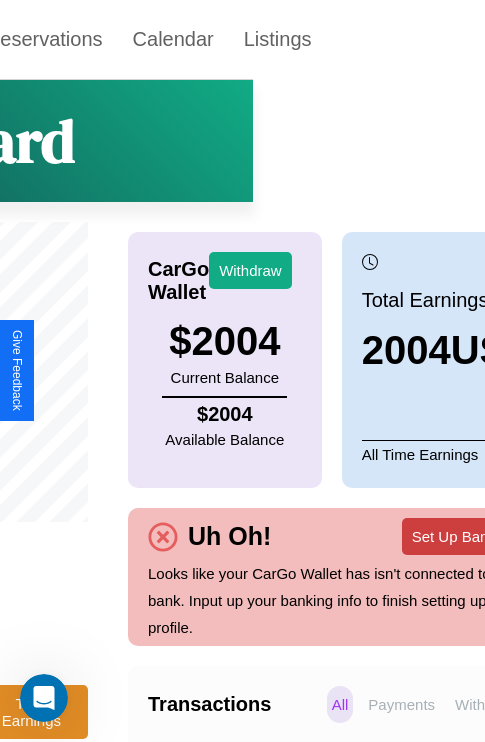 click on "Set Up Bank Info" at bounding box center [468, 536] 